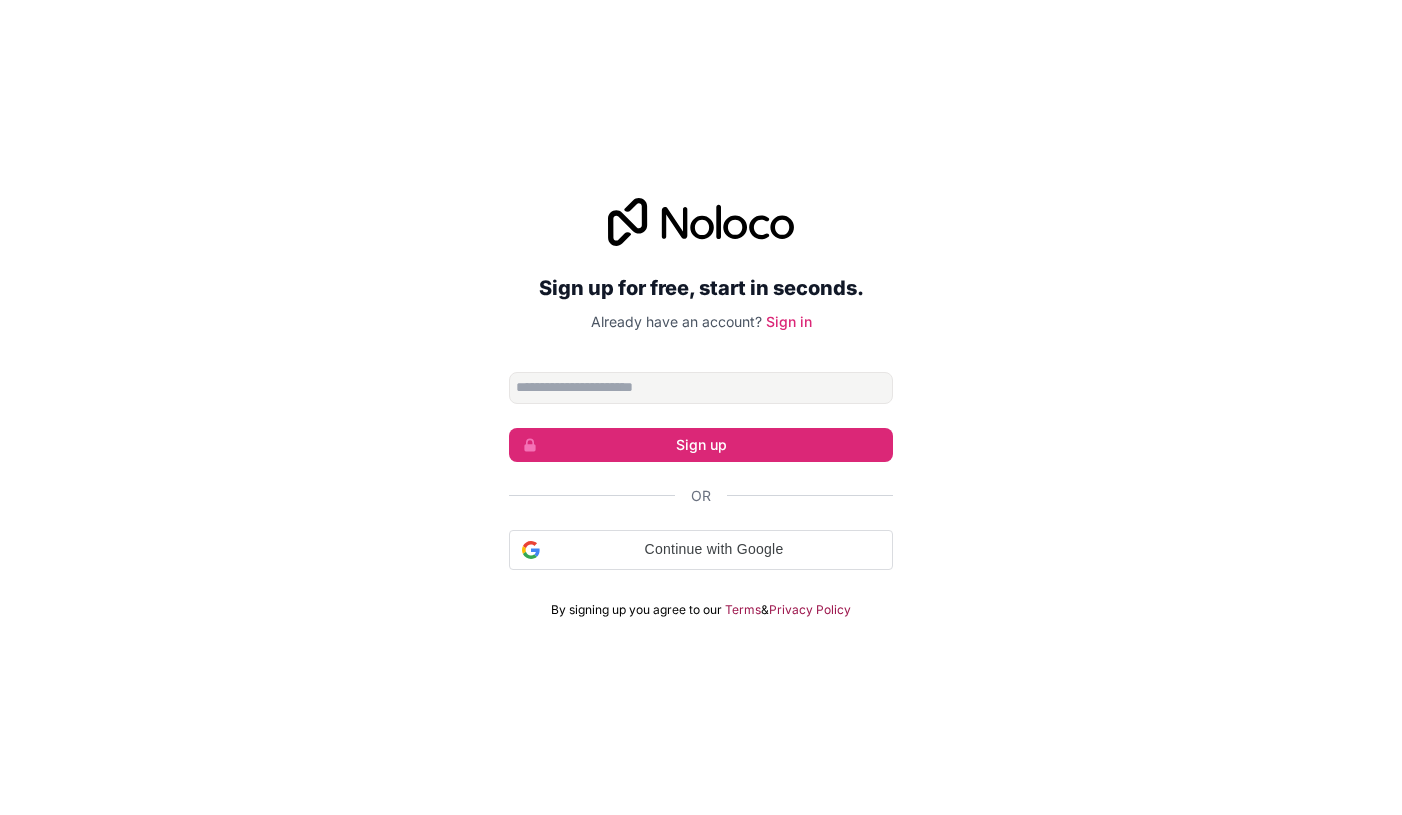 scroll, scrollTop: 0, scrollLeft: 0, axis: both 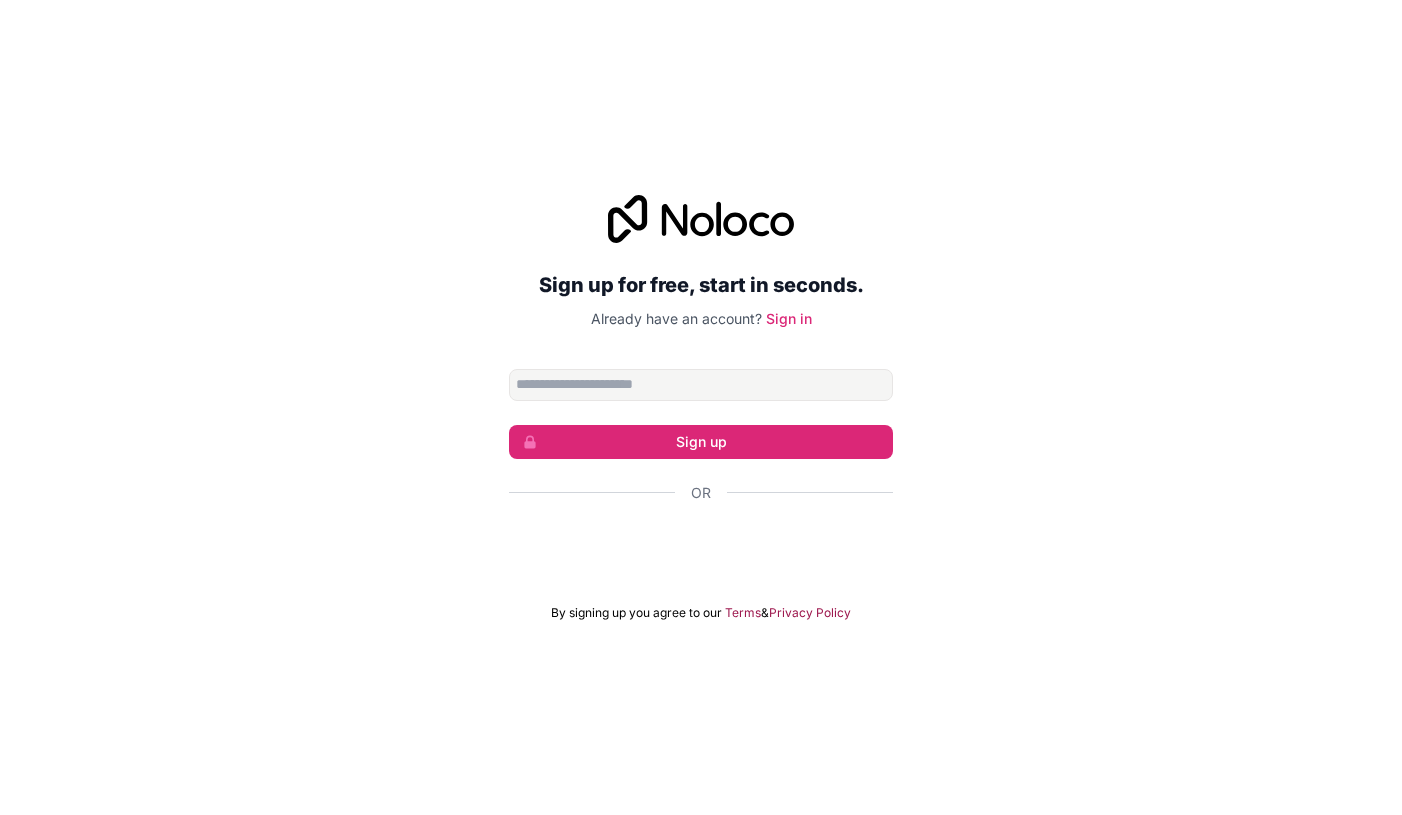 click on "Sign up for free, start in seconds. Already have an account? Sign in Sign up Or By signing up you agree to our    Terms  &  Privacy Policy" at bounding box center (701, 408) 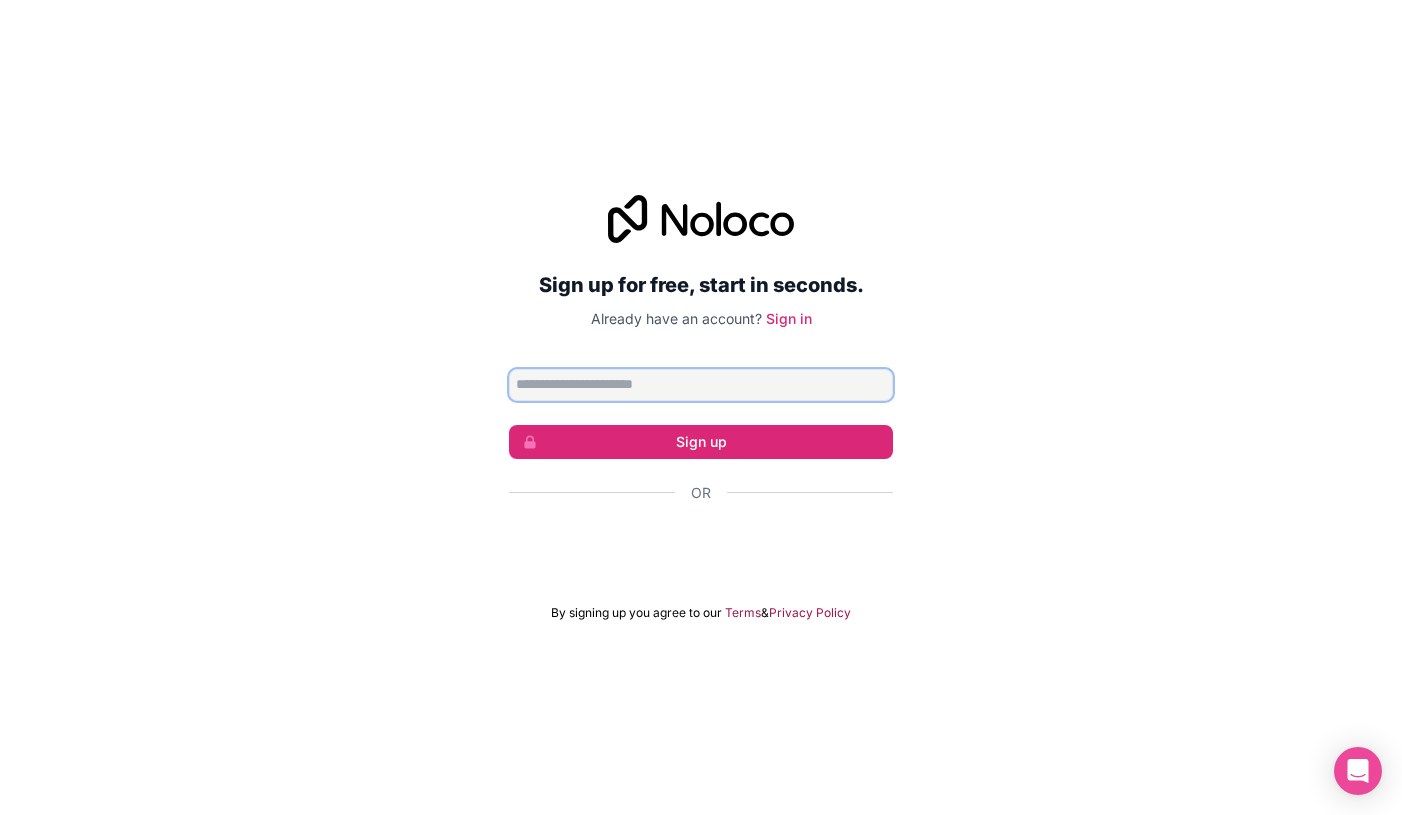 click at bounding box center (701, 385) 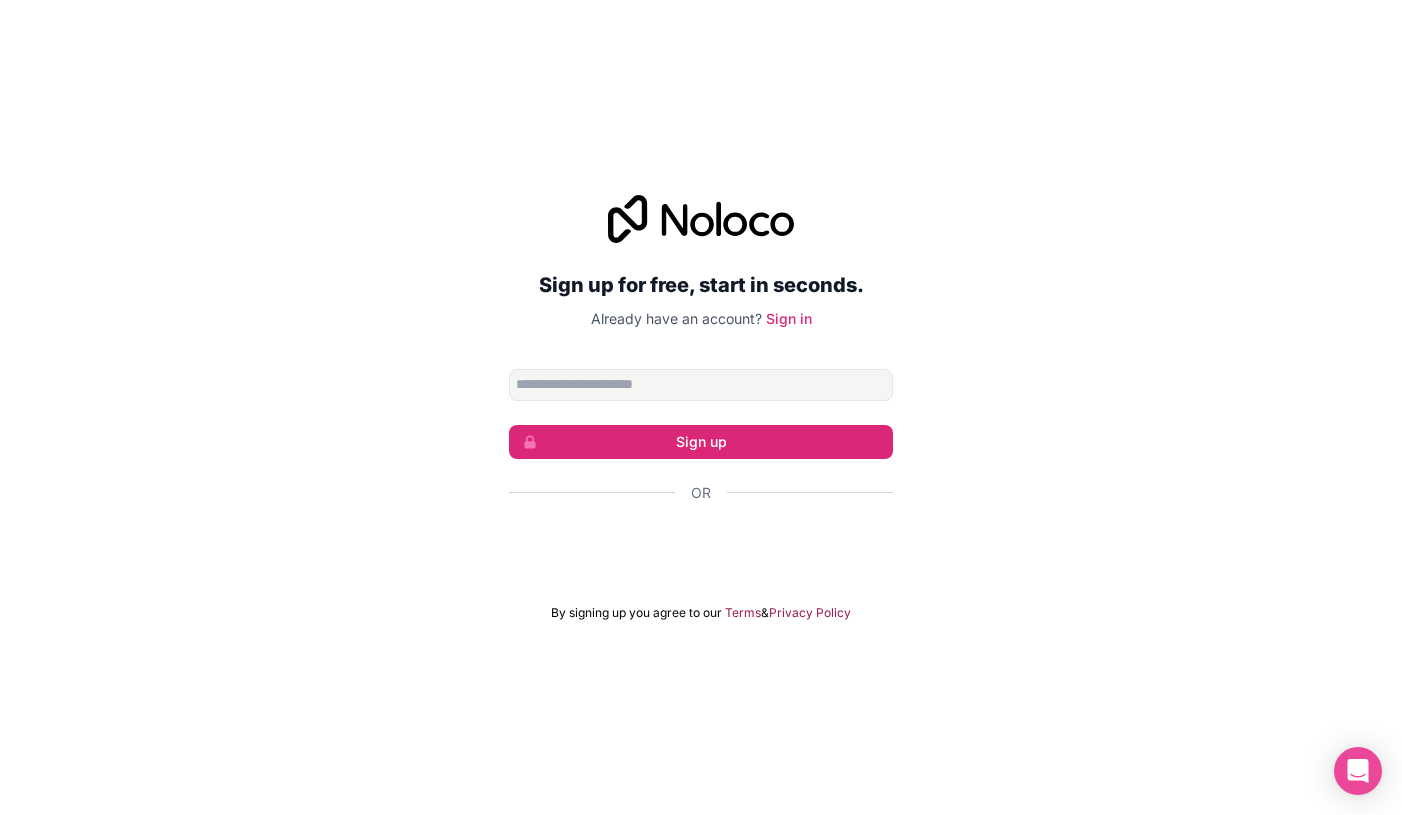 click on "Sign up for free, start in seconds. Already have an account? Sign in Sign up Or By signing up you agree to our    Terms  &  Privacy Policy" at bounding box center (701, 408) 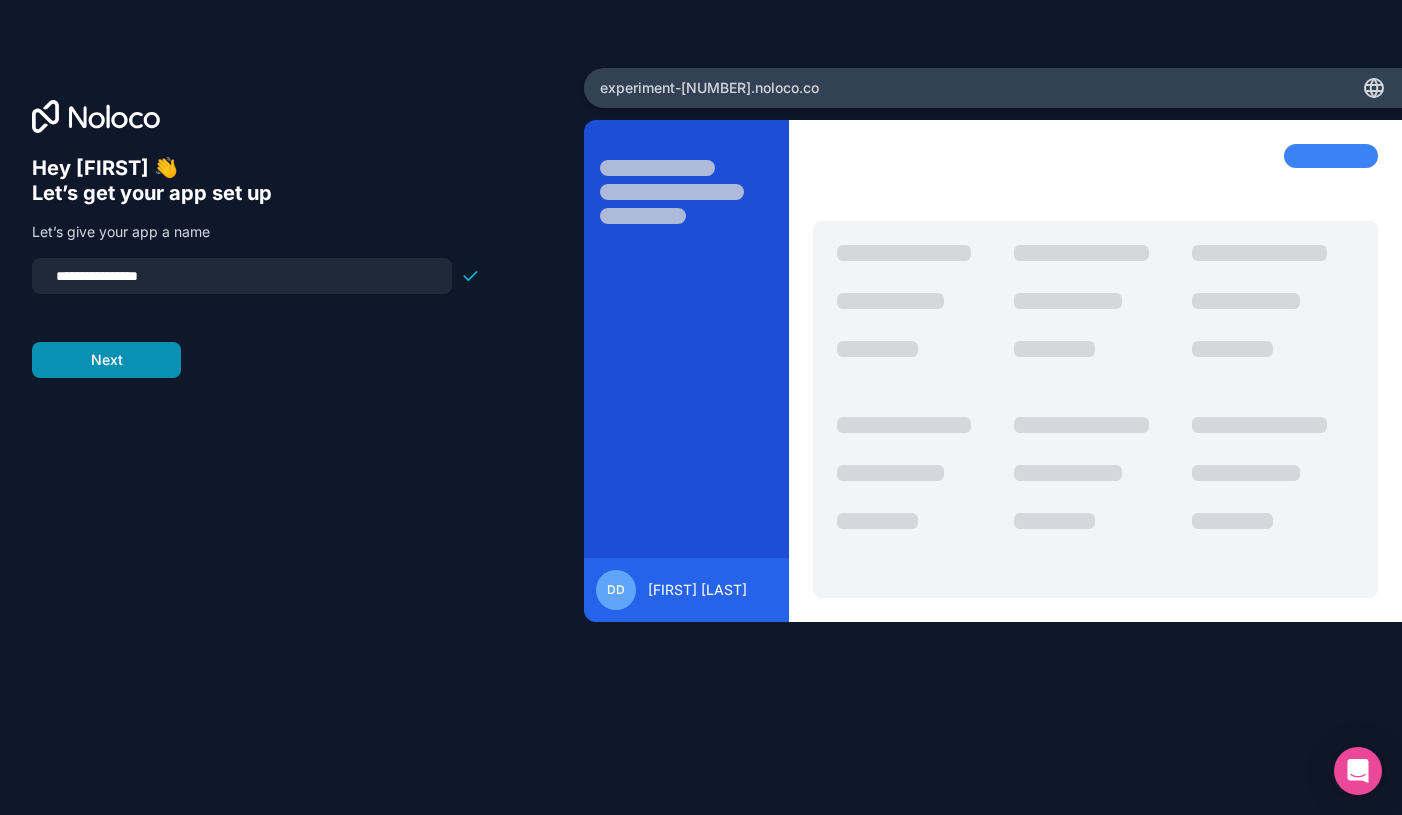 type on "**********" 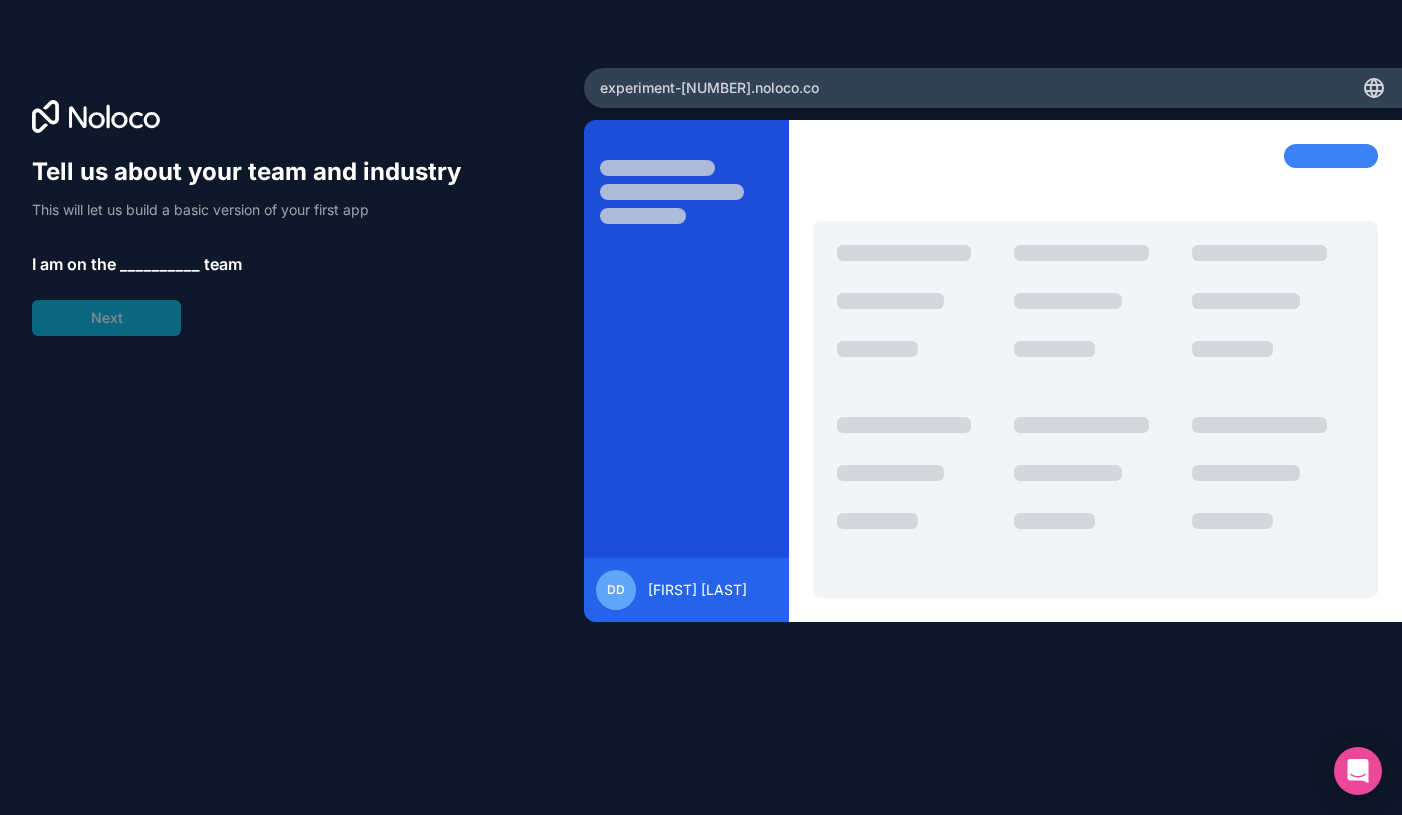 click on "__________" at bounding box center [160, 264] 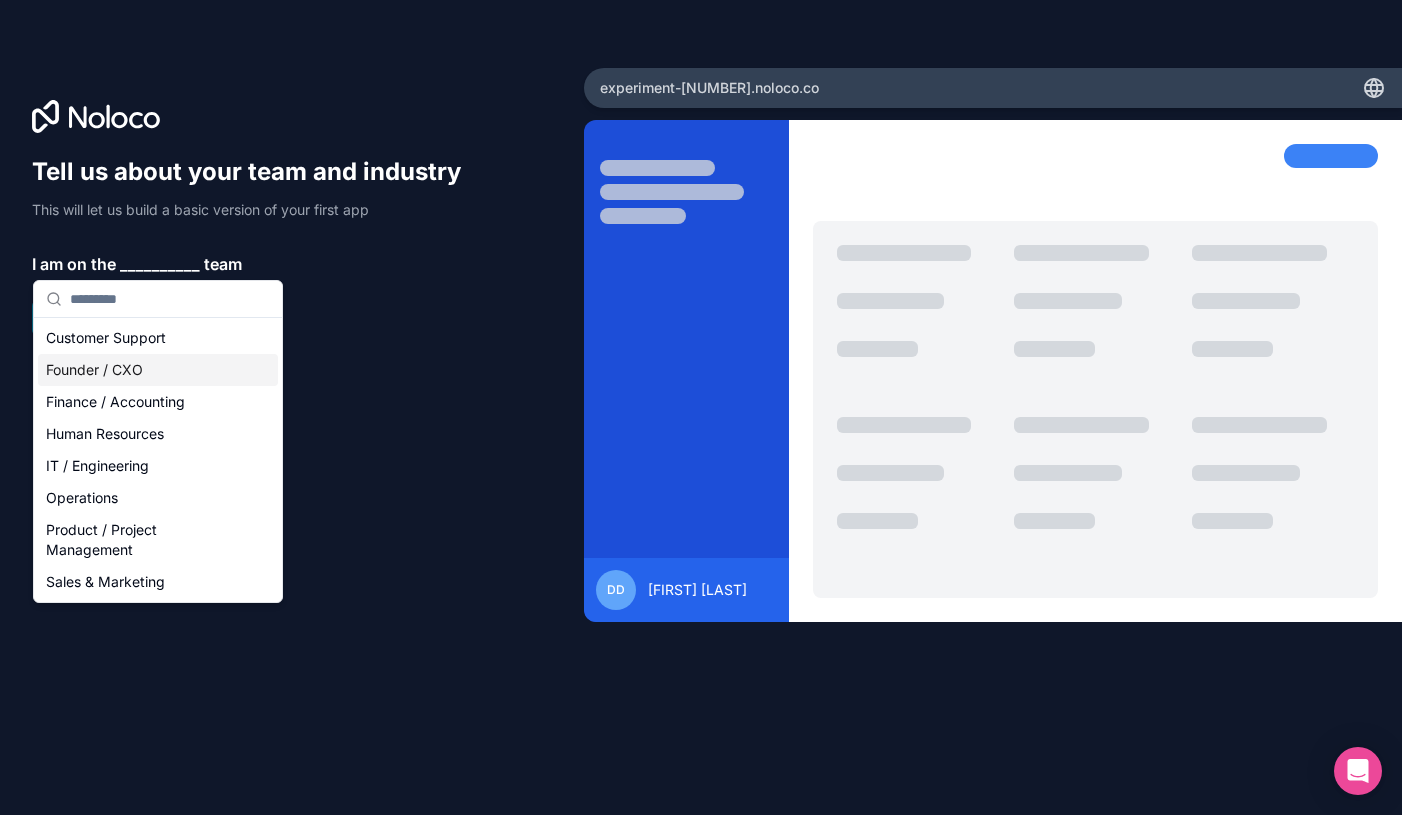 click on "Founder / CXO" at bounding box center (158, 370) 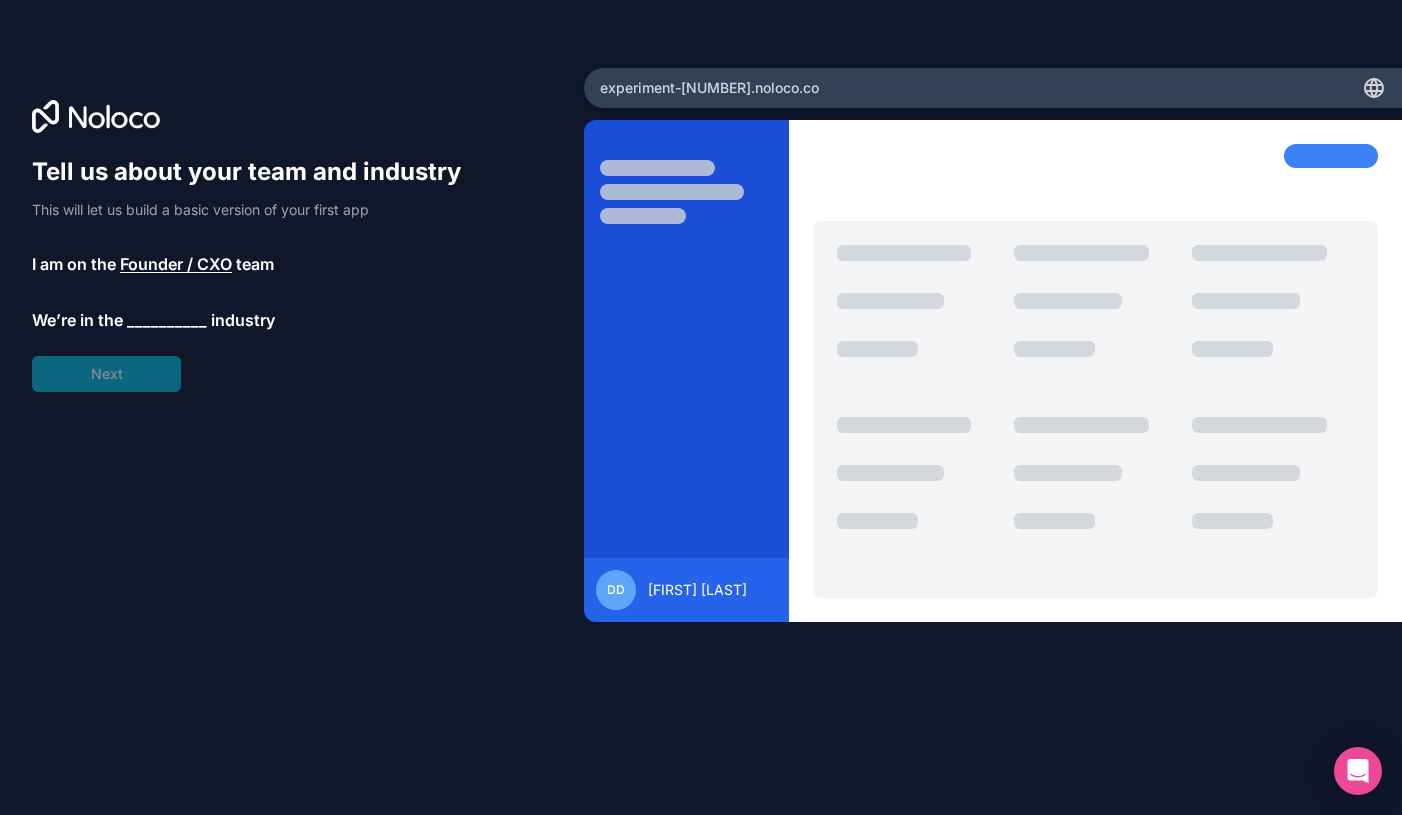 click on "__________" at bounding box center (167, 320) 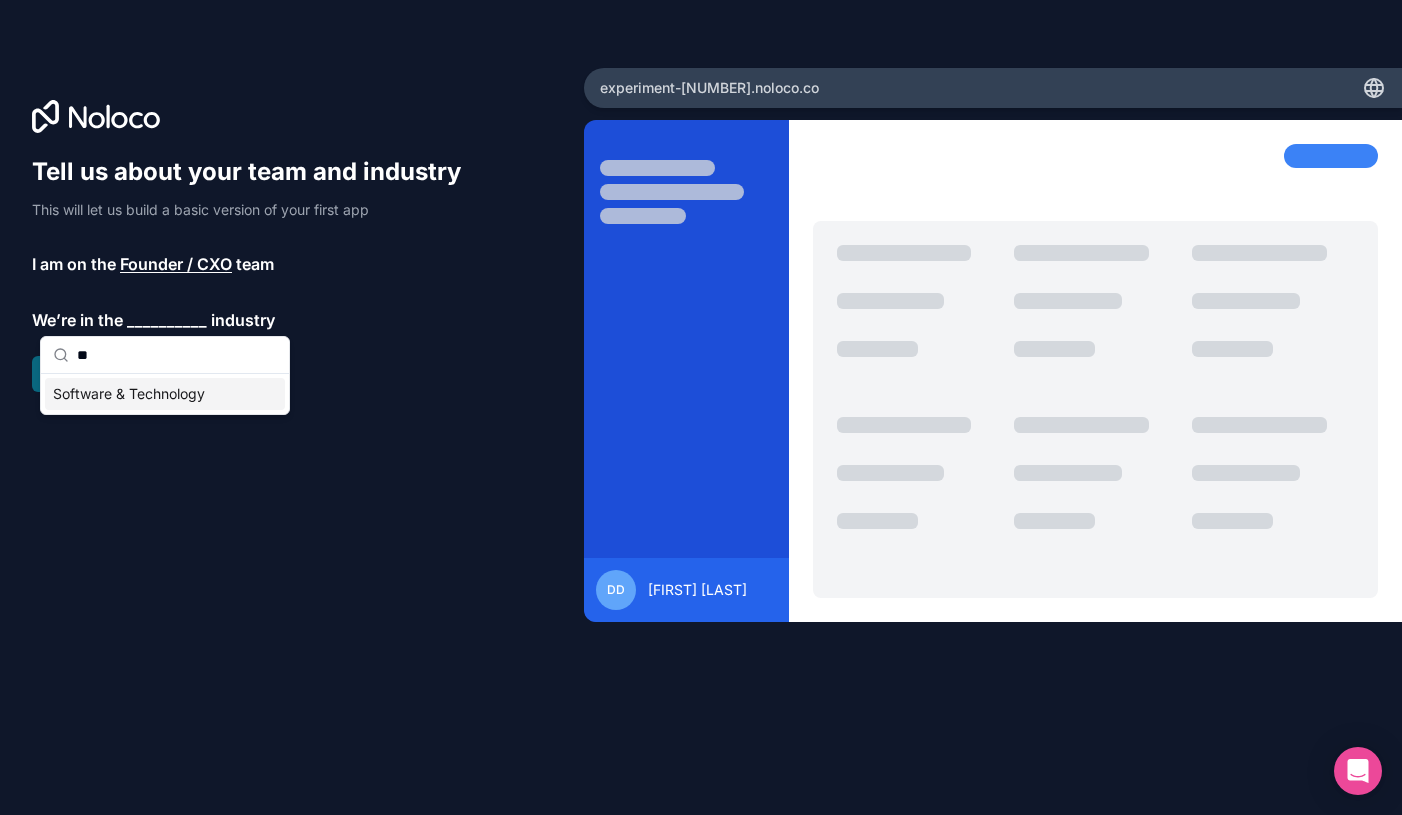 type on "**" 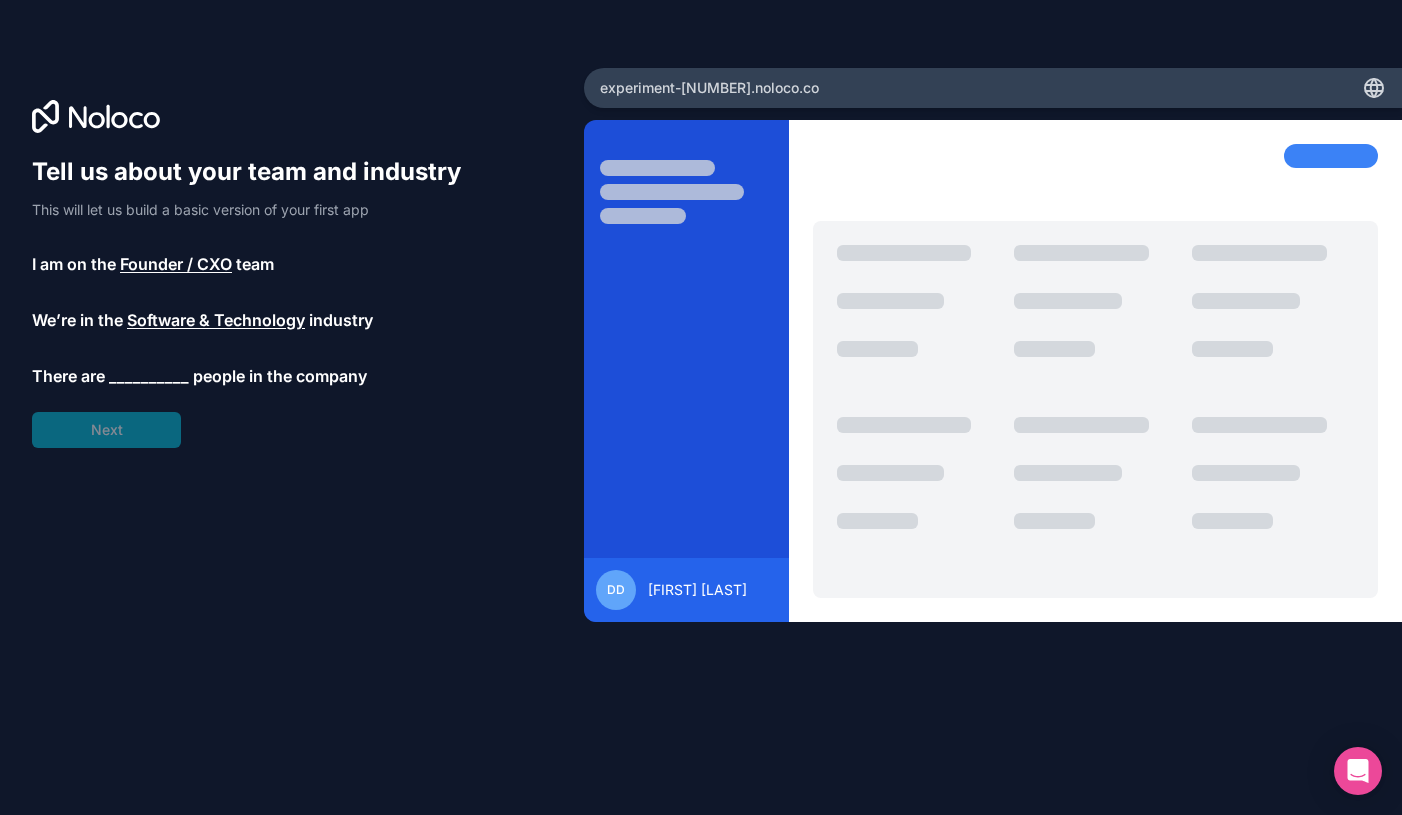 click on "__________" at bounding box center (149, 376) 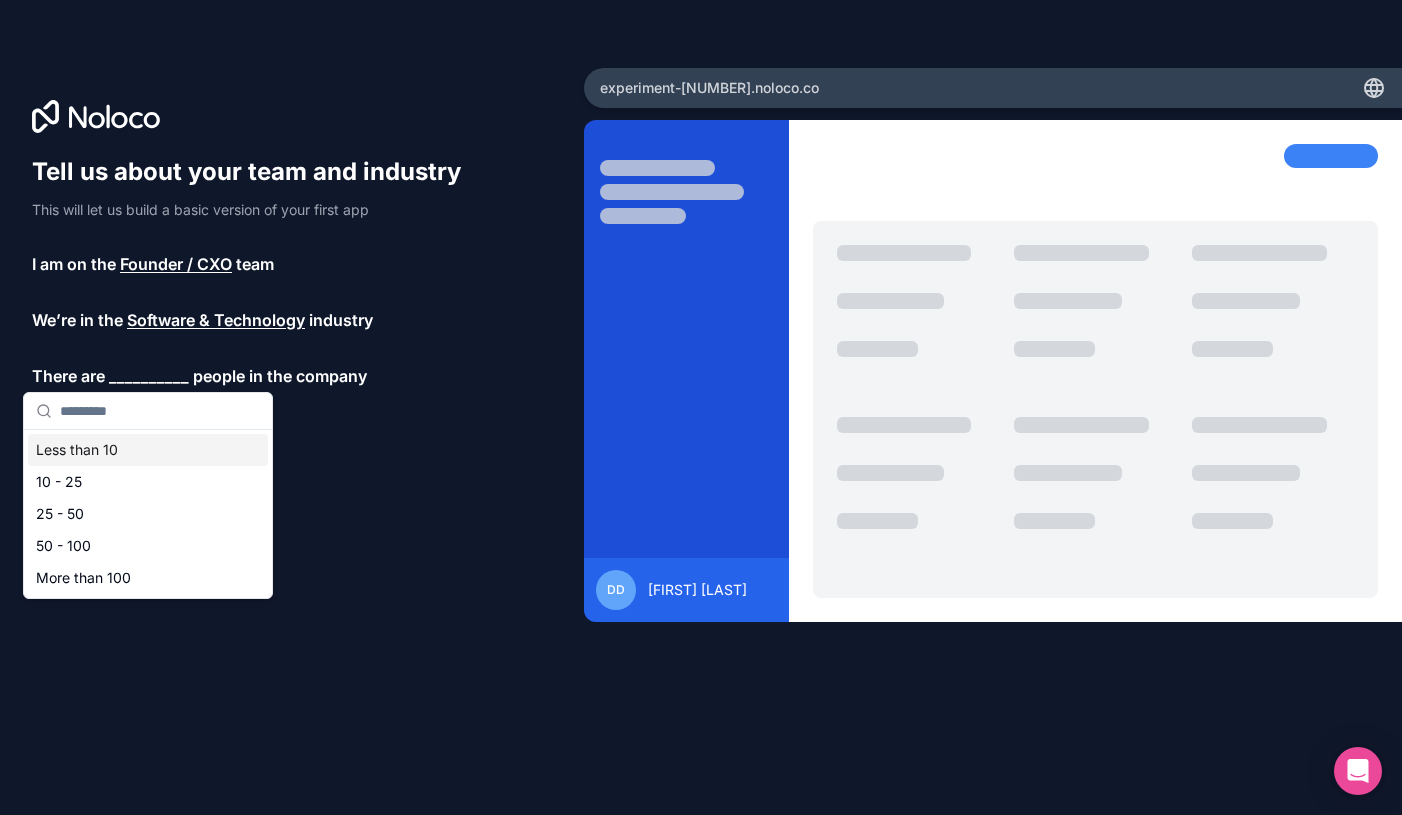 click on "Less than 10" at bounding box center (148, 450) 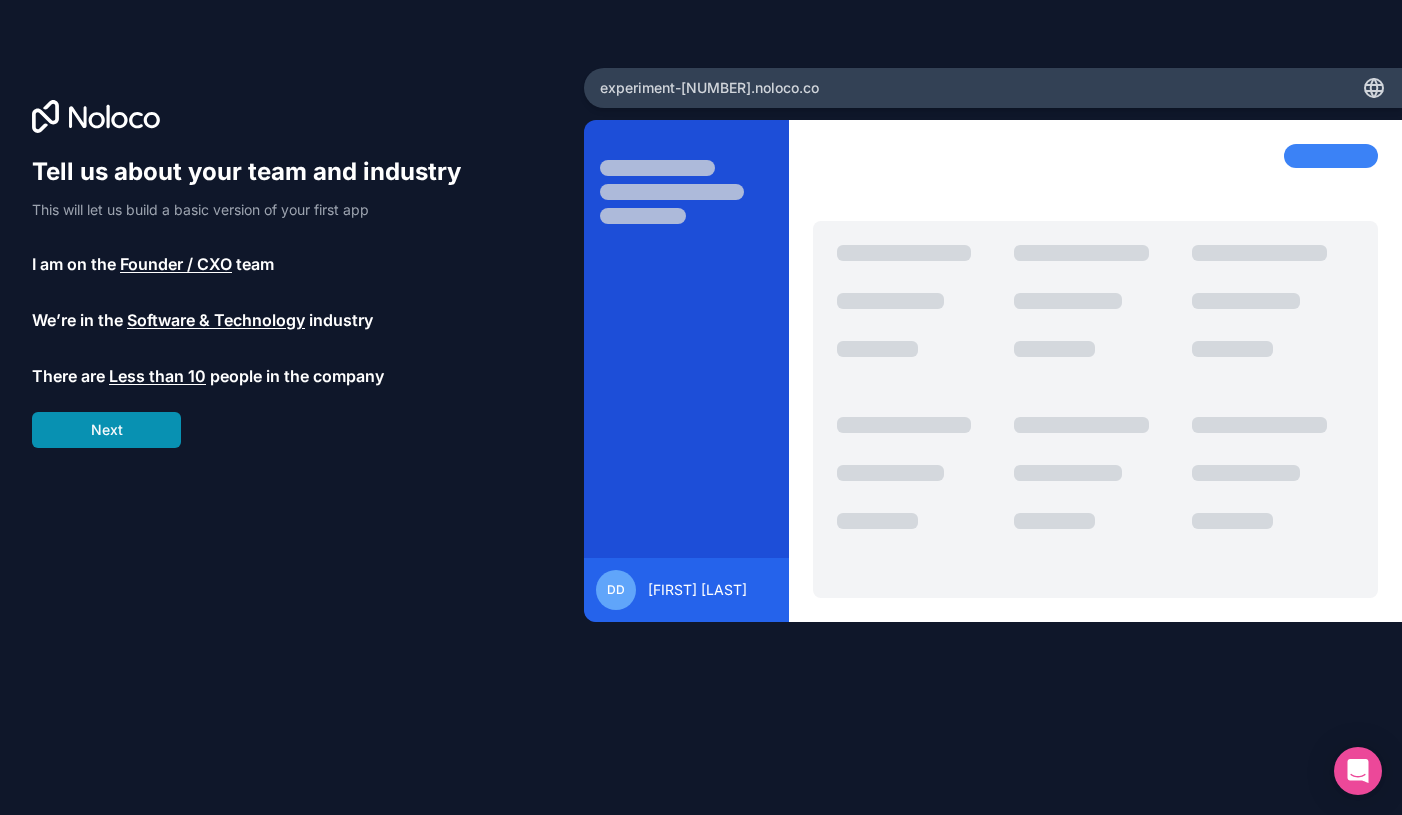 click on "Next" at bounding box center (106, 430) 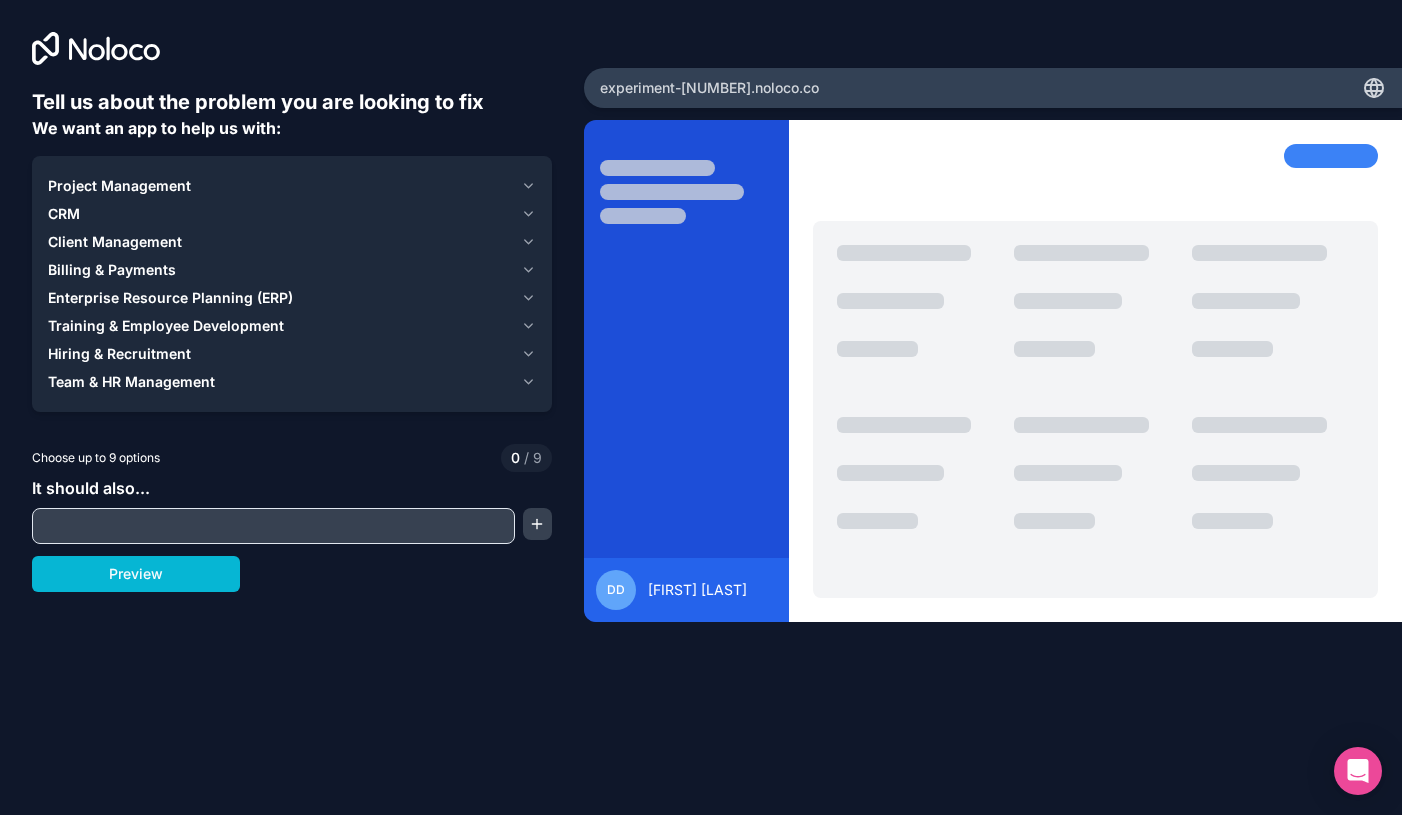 click on "Training & Employee Development" at bounding box center (166, 326) 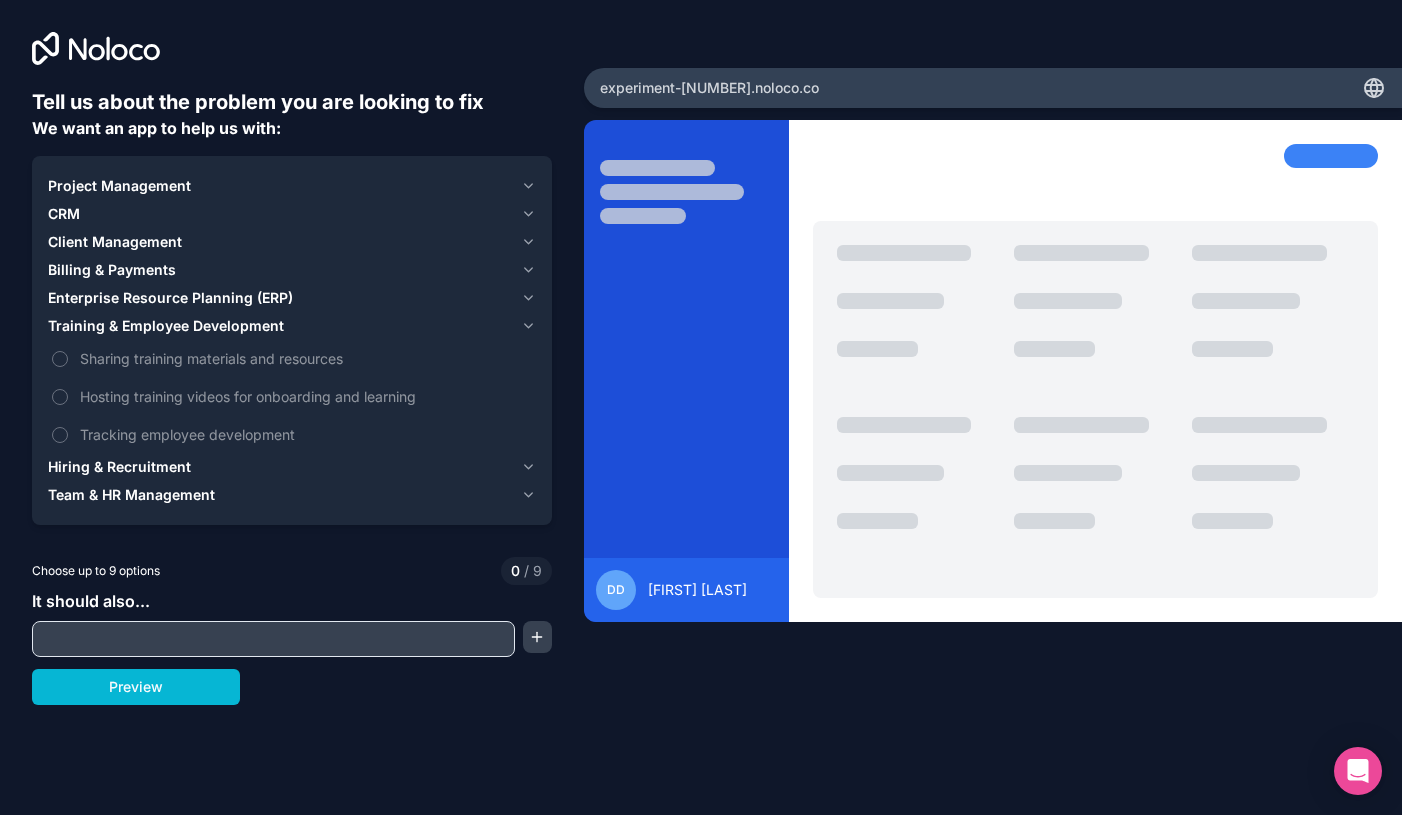 click on "Training & Employee Development" at bounding box center [166, 326] 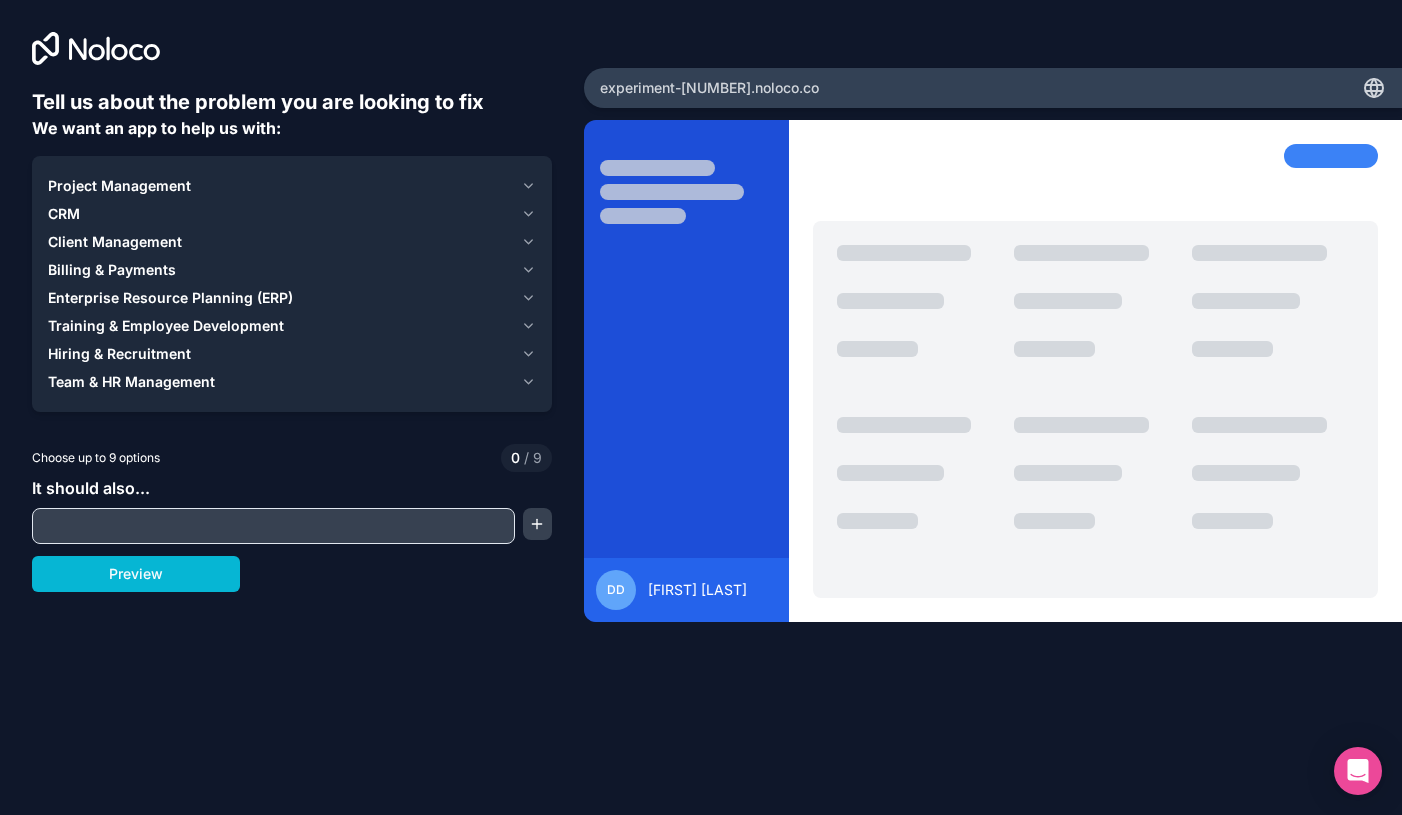 click on "Client Management" at bounding box center (115, 242) 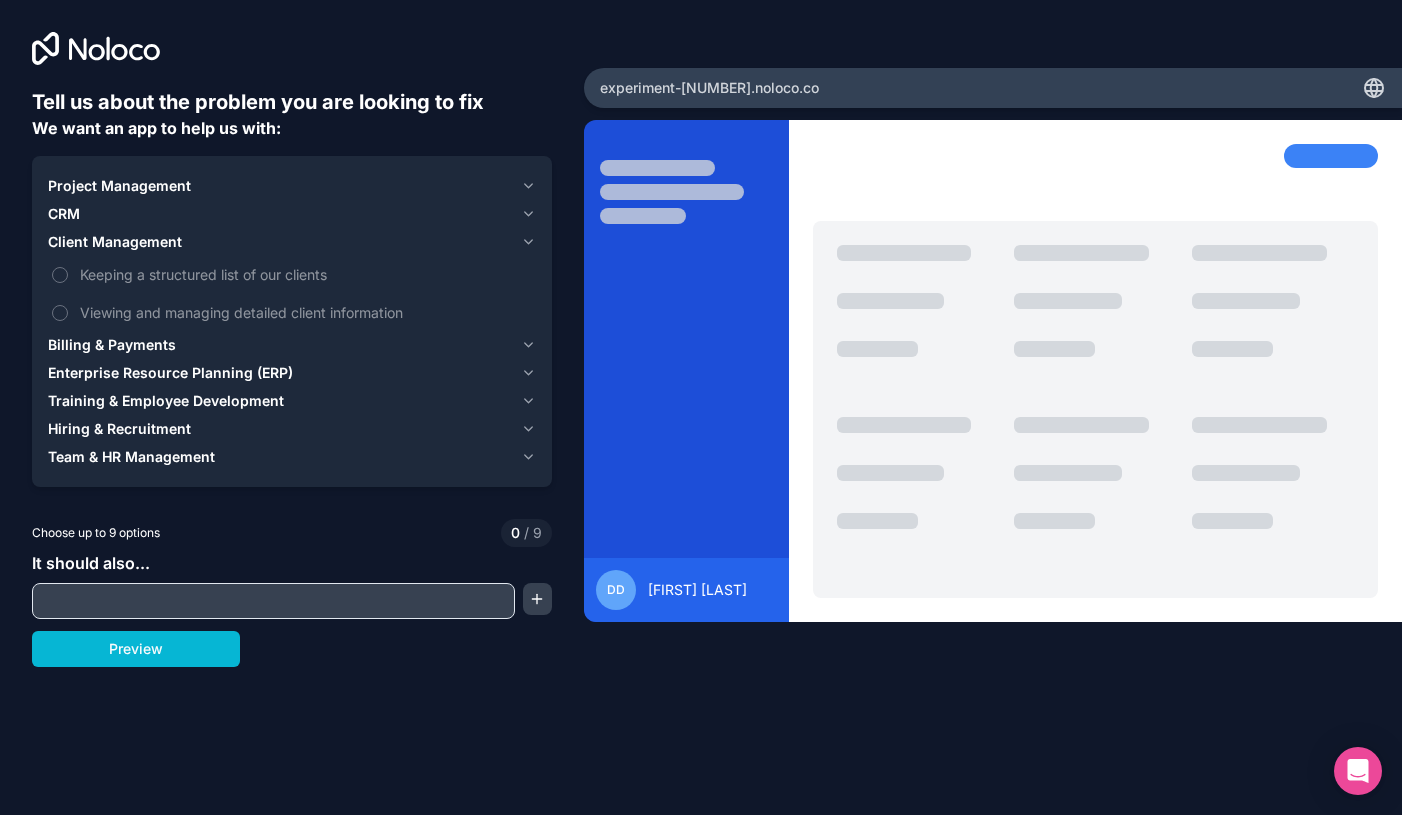 click on "Project Management" at bounding box center [292, 186] 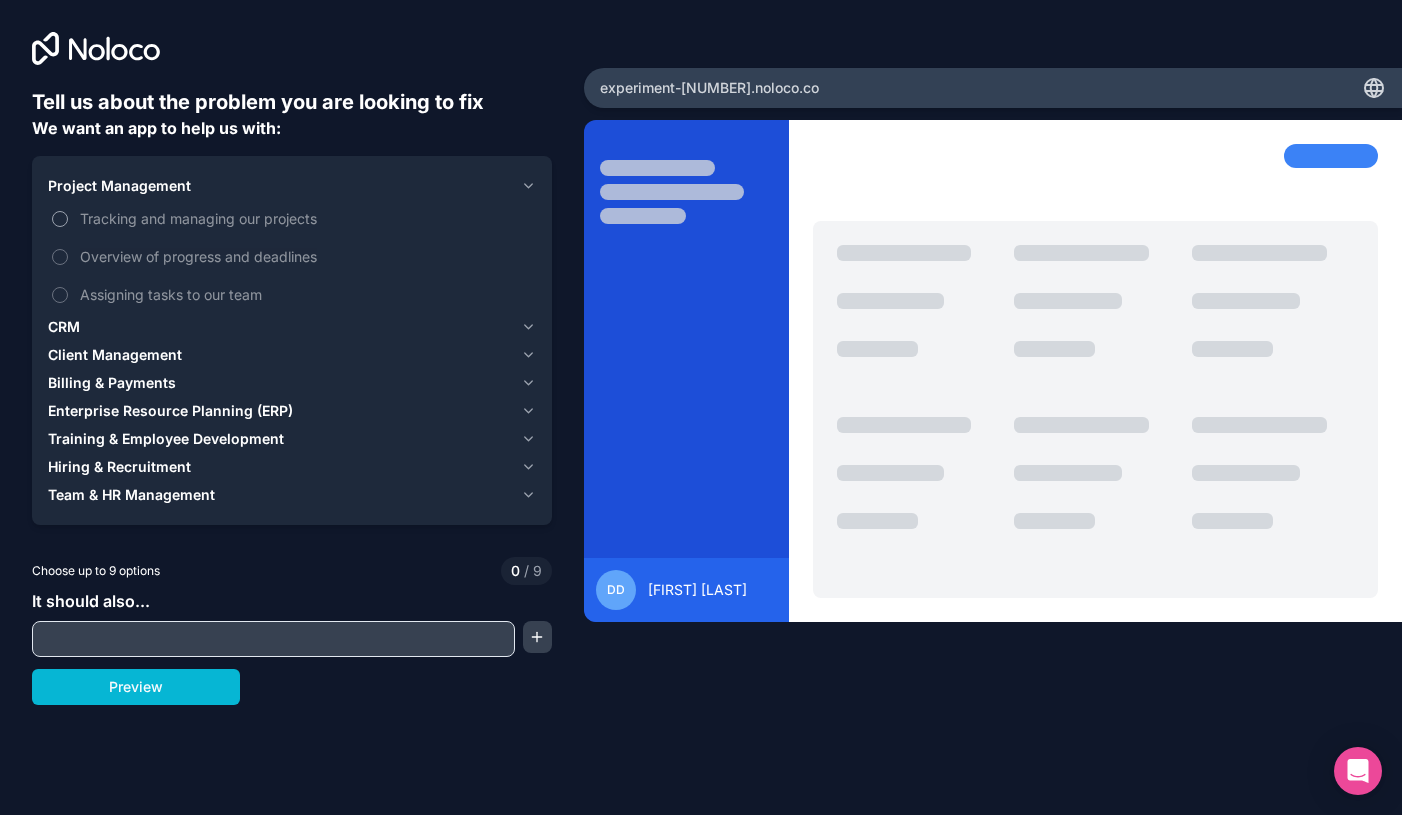 click on "Tracking and managing our projects" at bounding box center [292, 218] 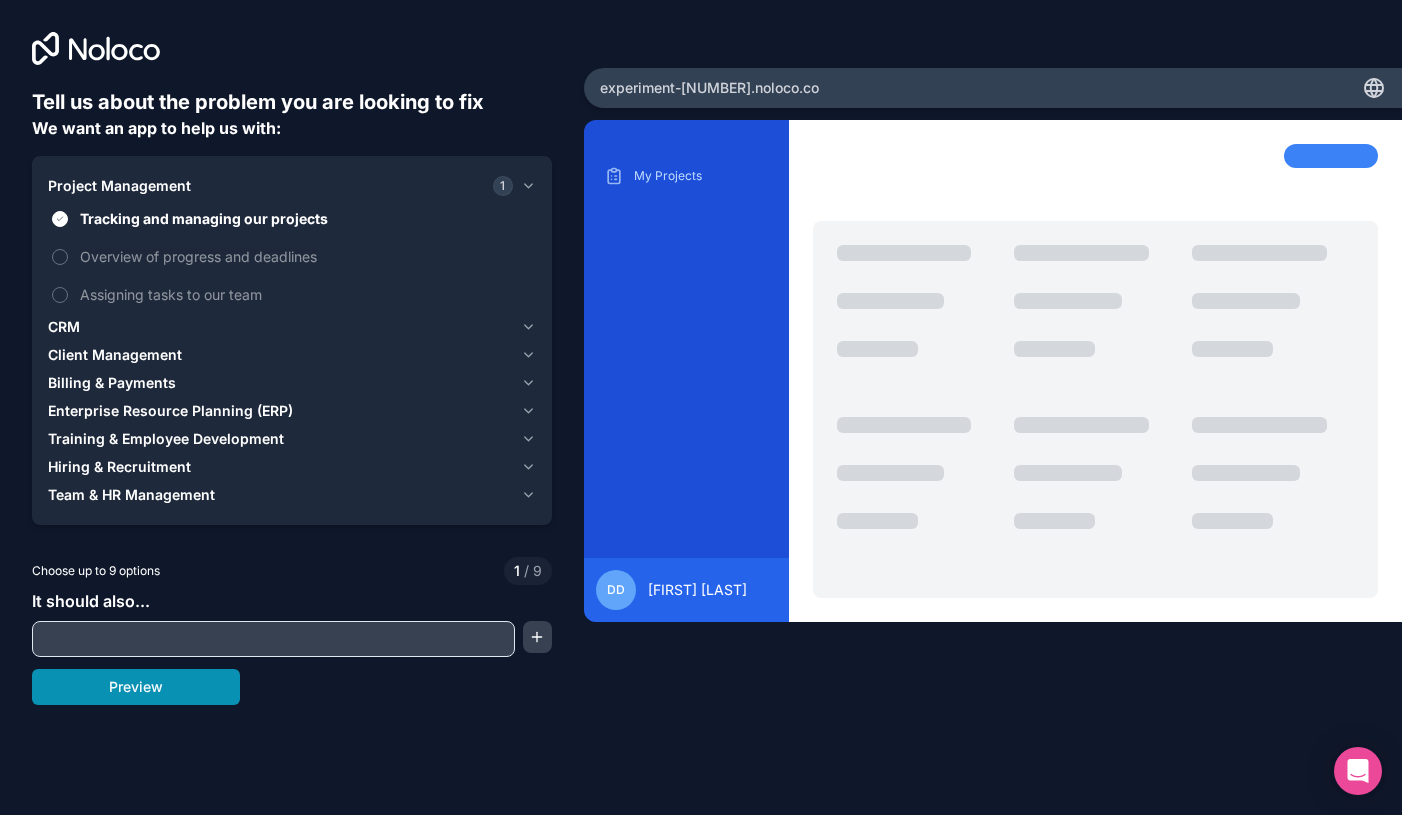 click on "Preview" at bounding box center (136, 687) 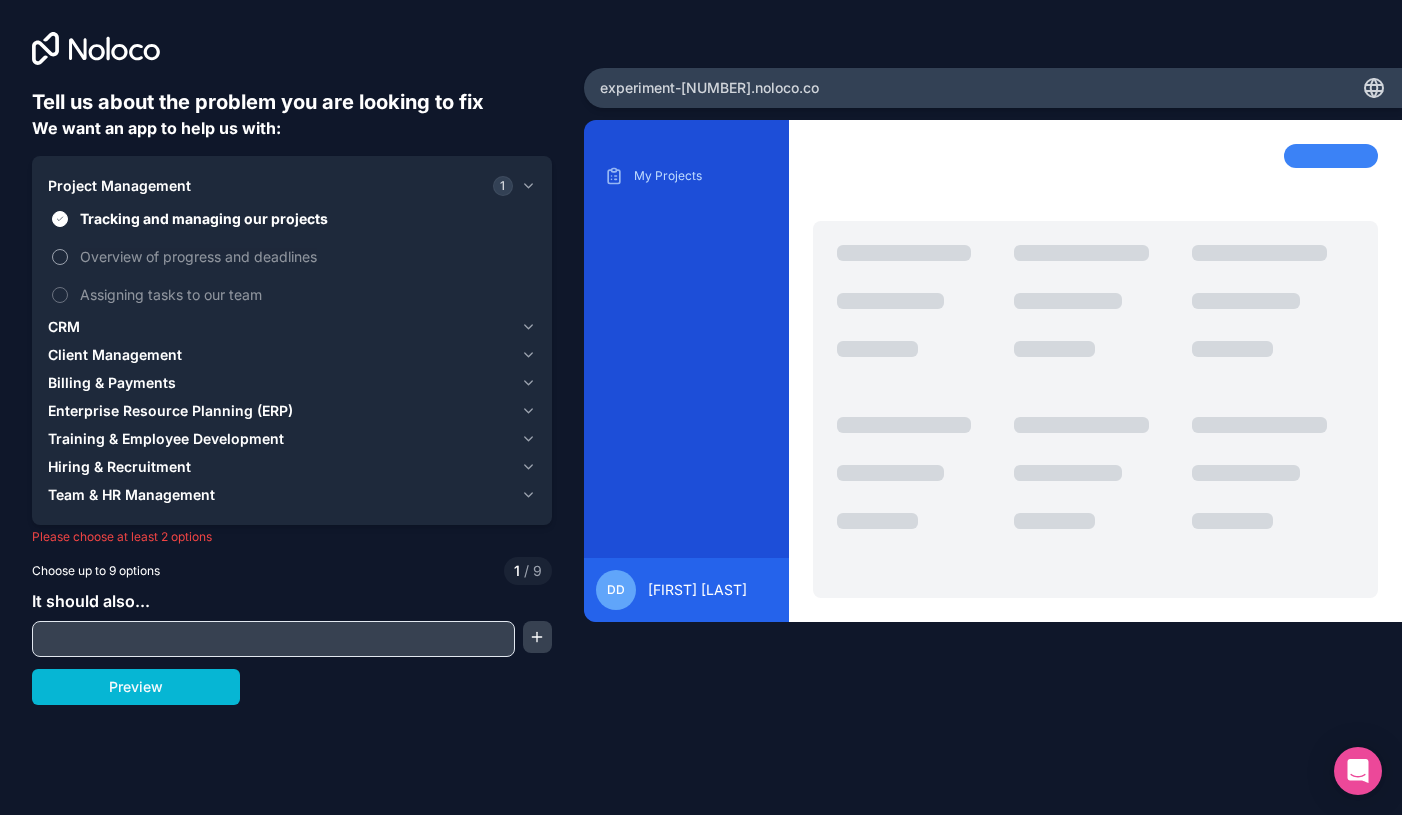 click on "Overview of progress and deadlines" at bounding box center (306, 256) 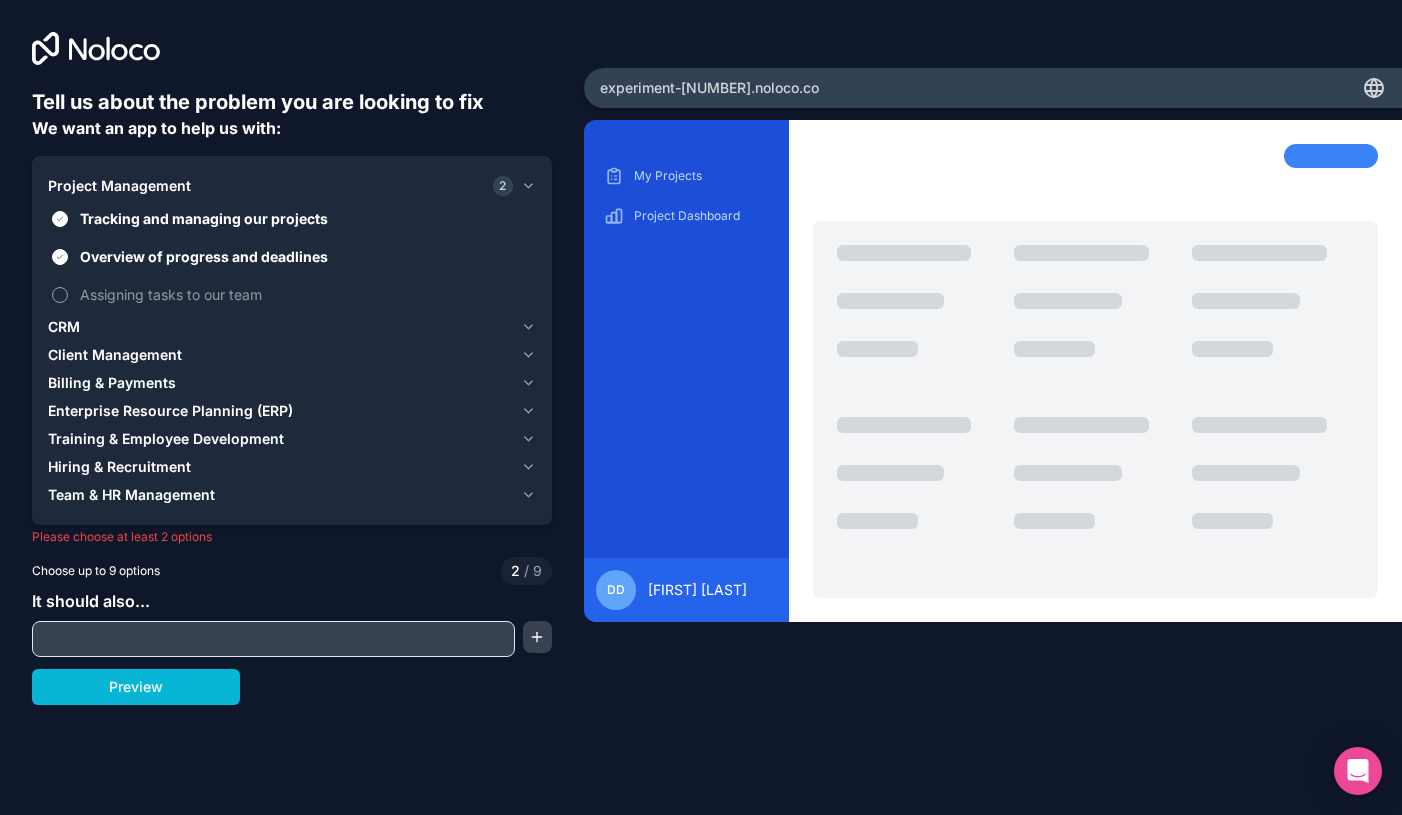 click on "Assigning tasks to our team" at bounding box center [306, 294] 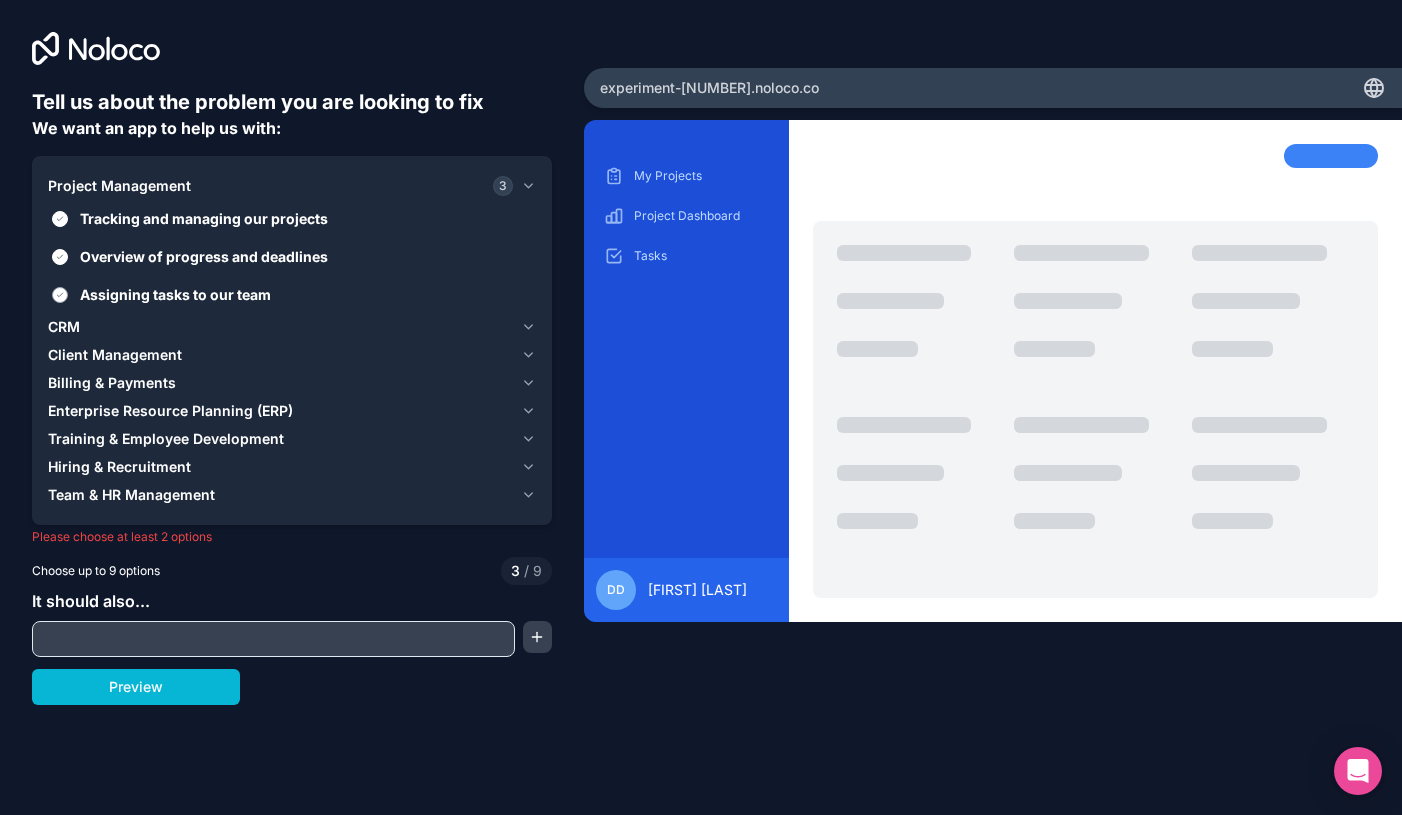 click on "Assigning tasks to our team" at bounding box center [306, 294] 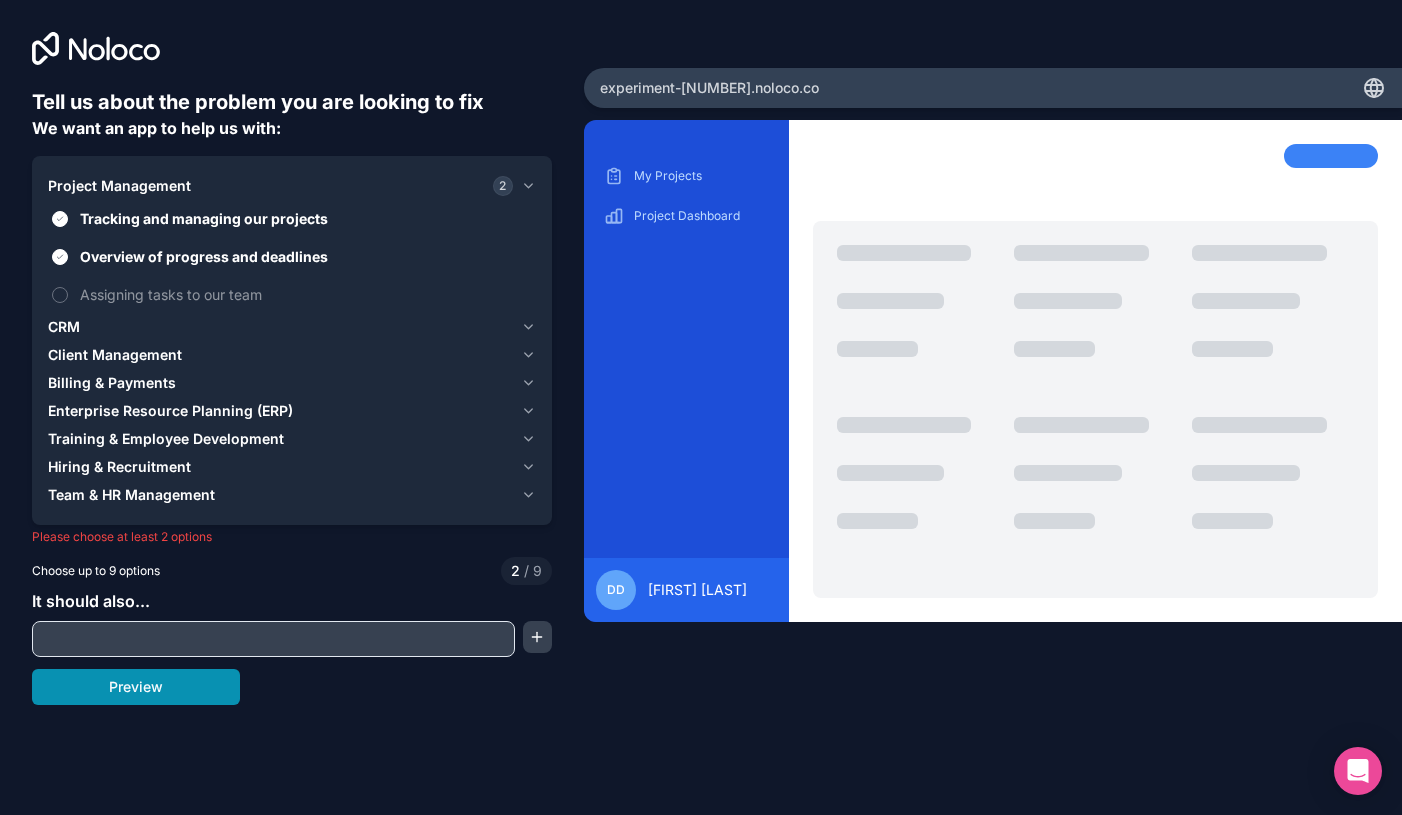 click on "Preview" at bounding box center [136, 687] 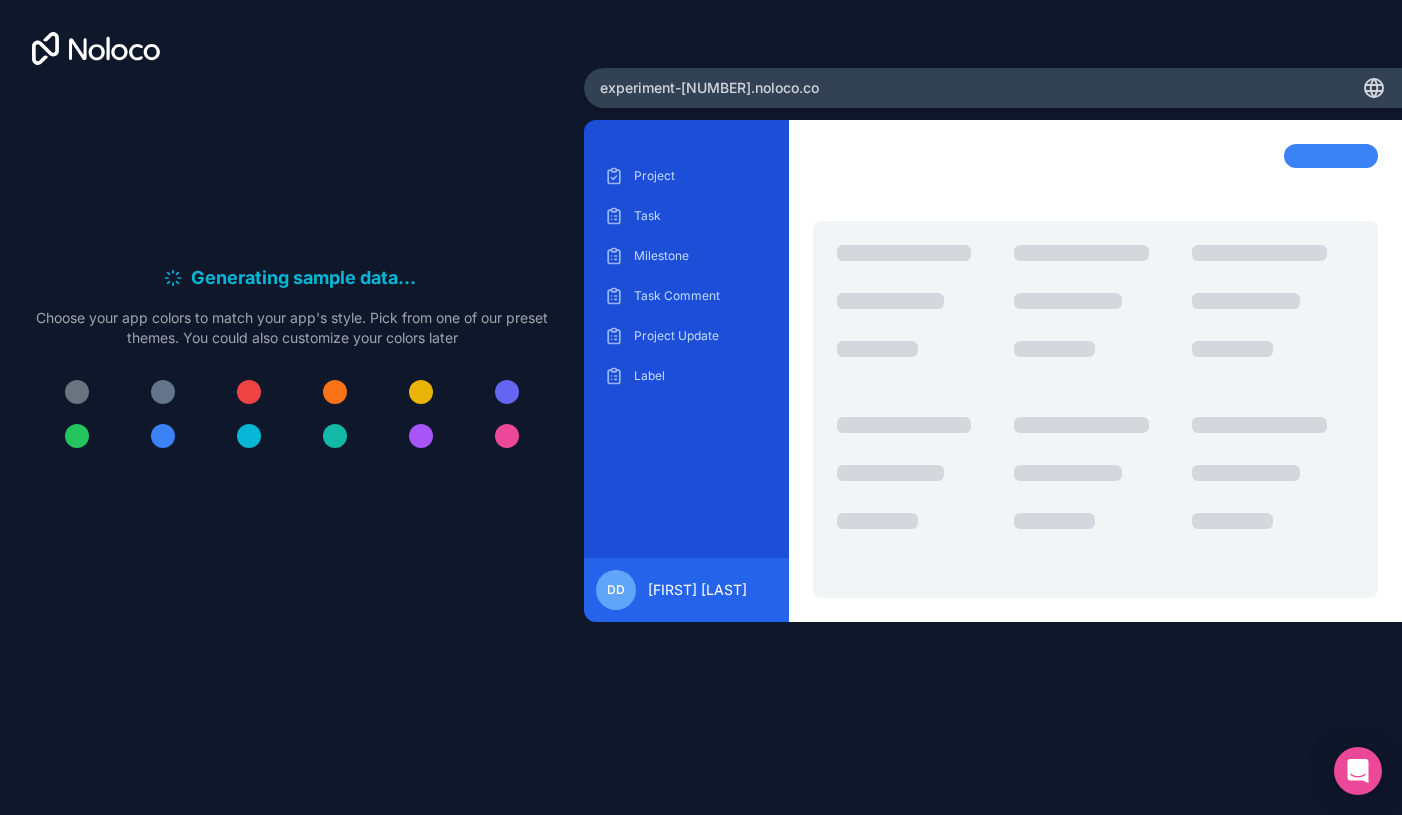 click at bounding box center (163, 436) 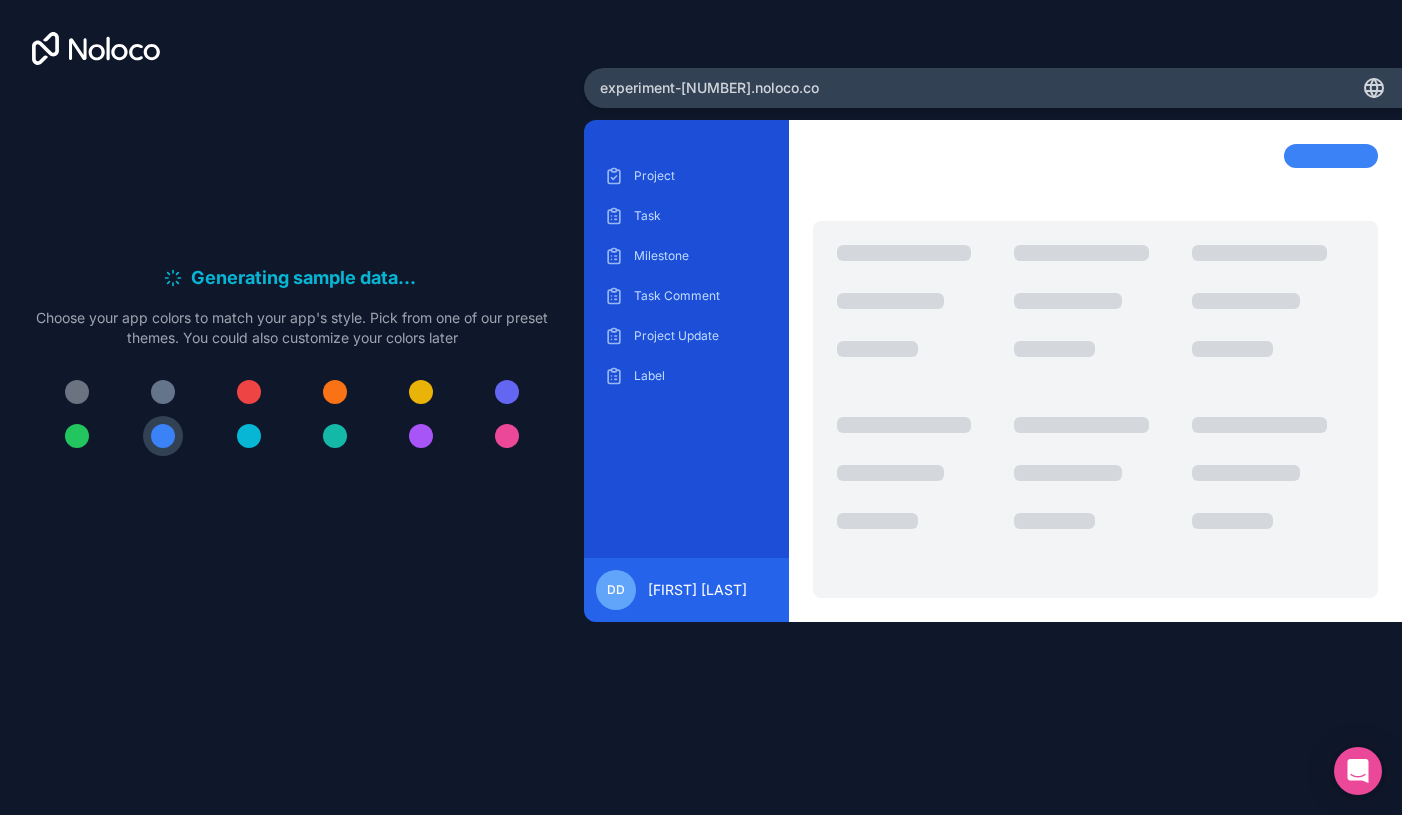 click at bounding box center [249, 436] 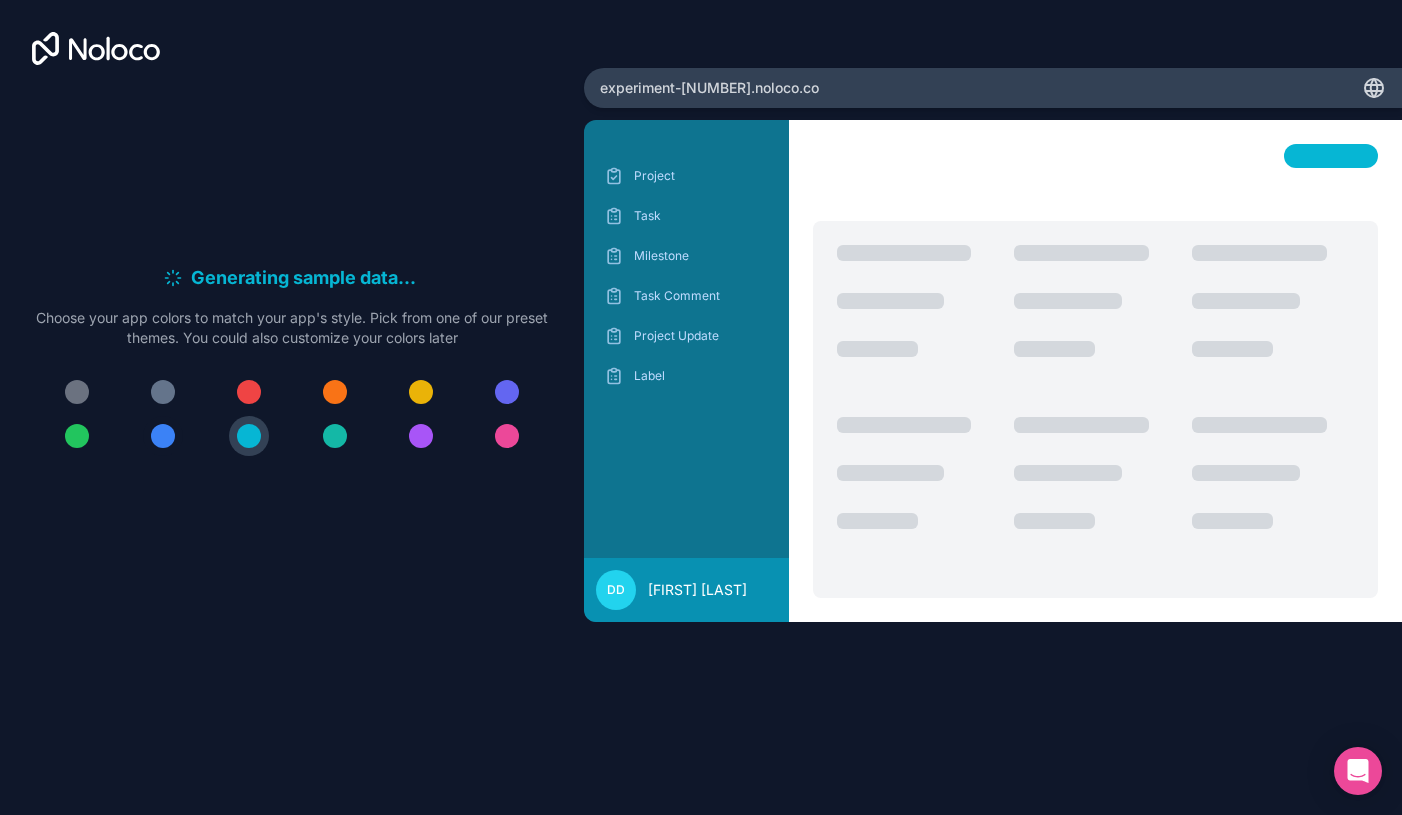 click at bounding box center [163, 436] 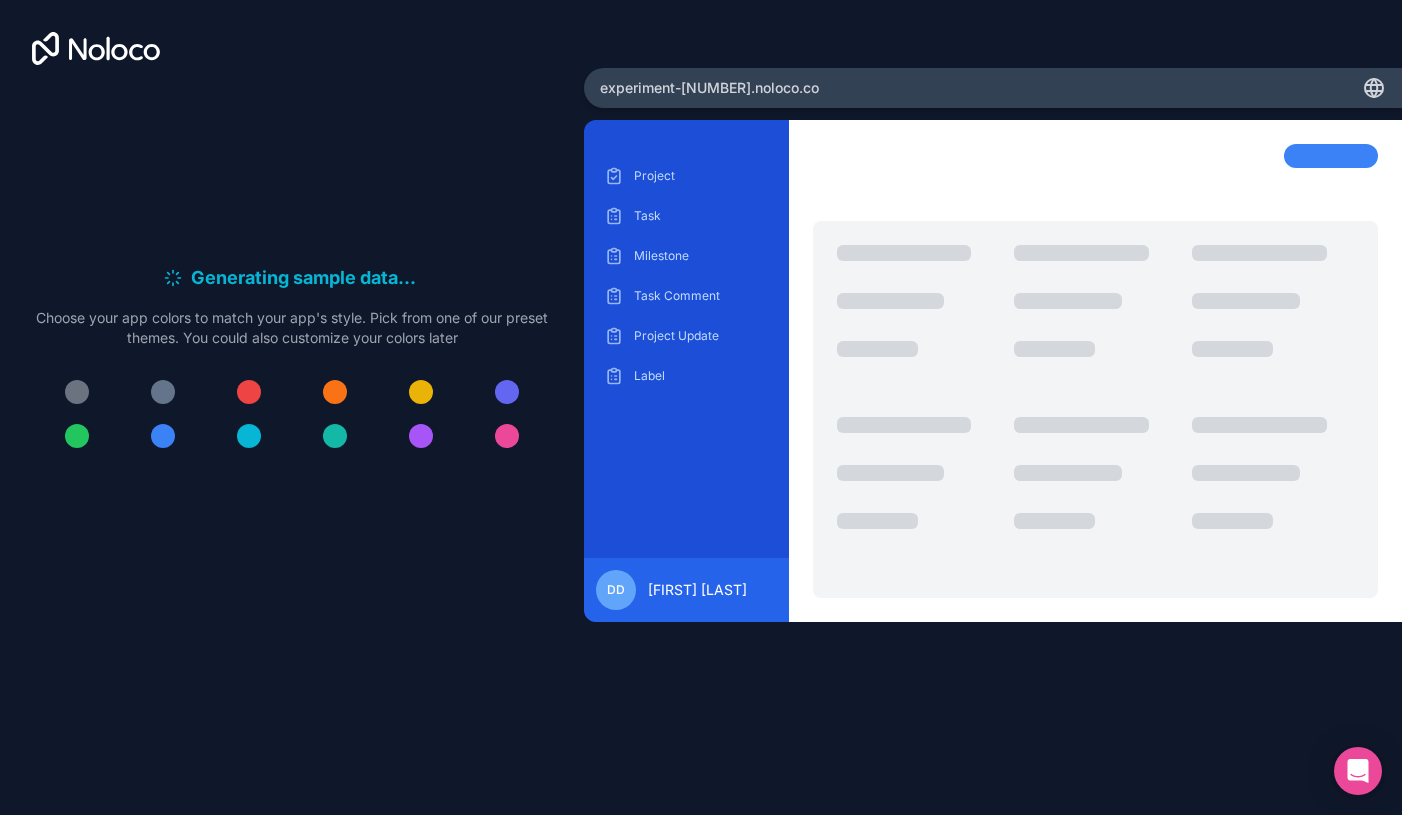 click at bounding box center [163, 436] 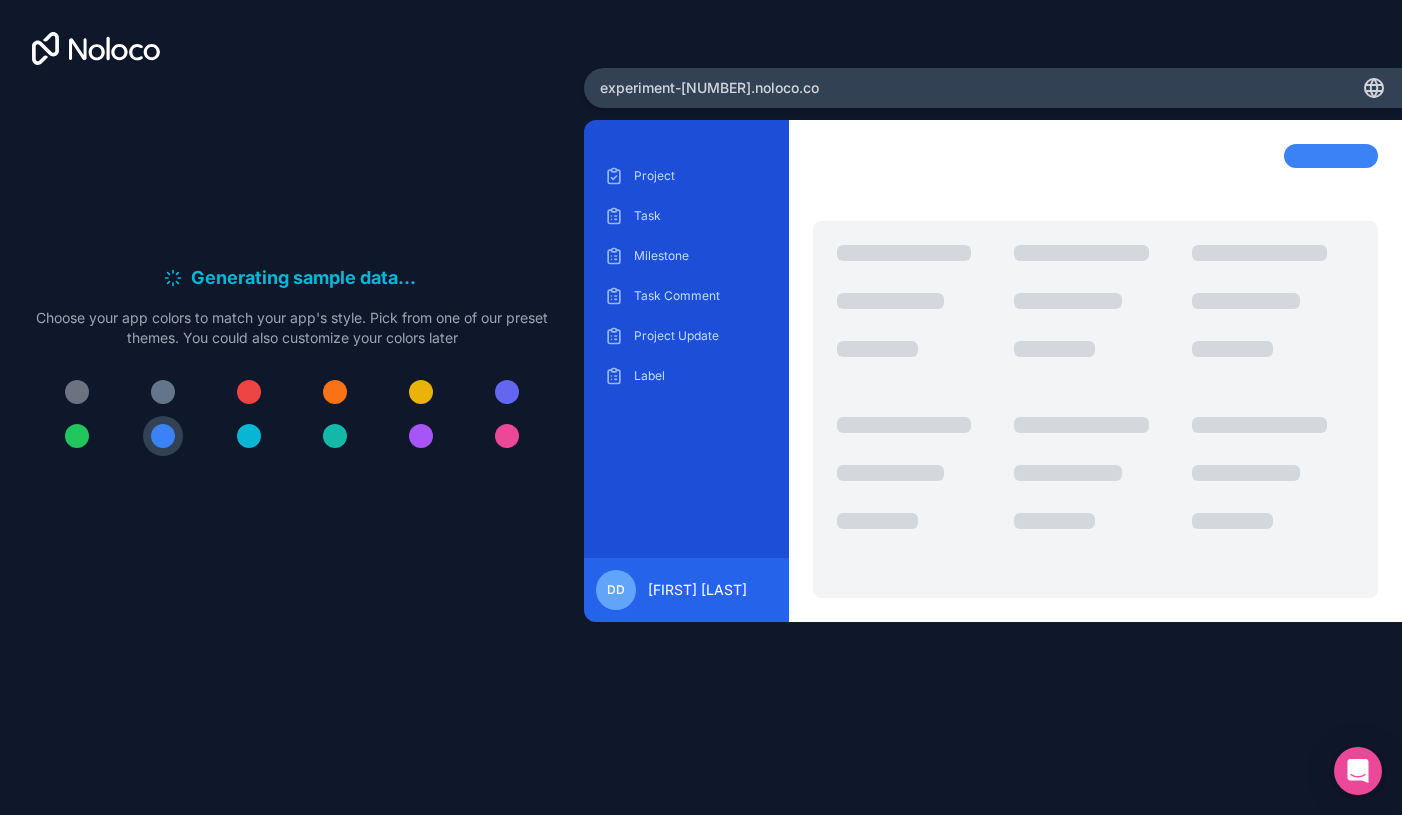 click at bounding box center (163, 392) 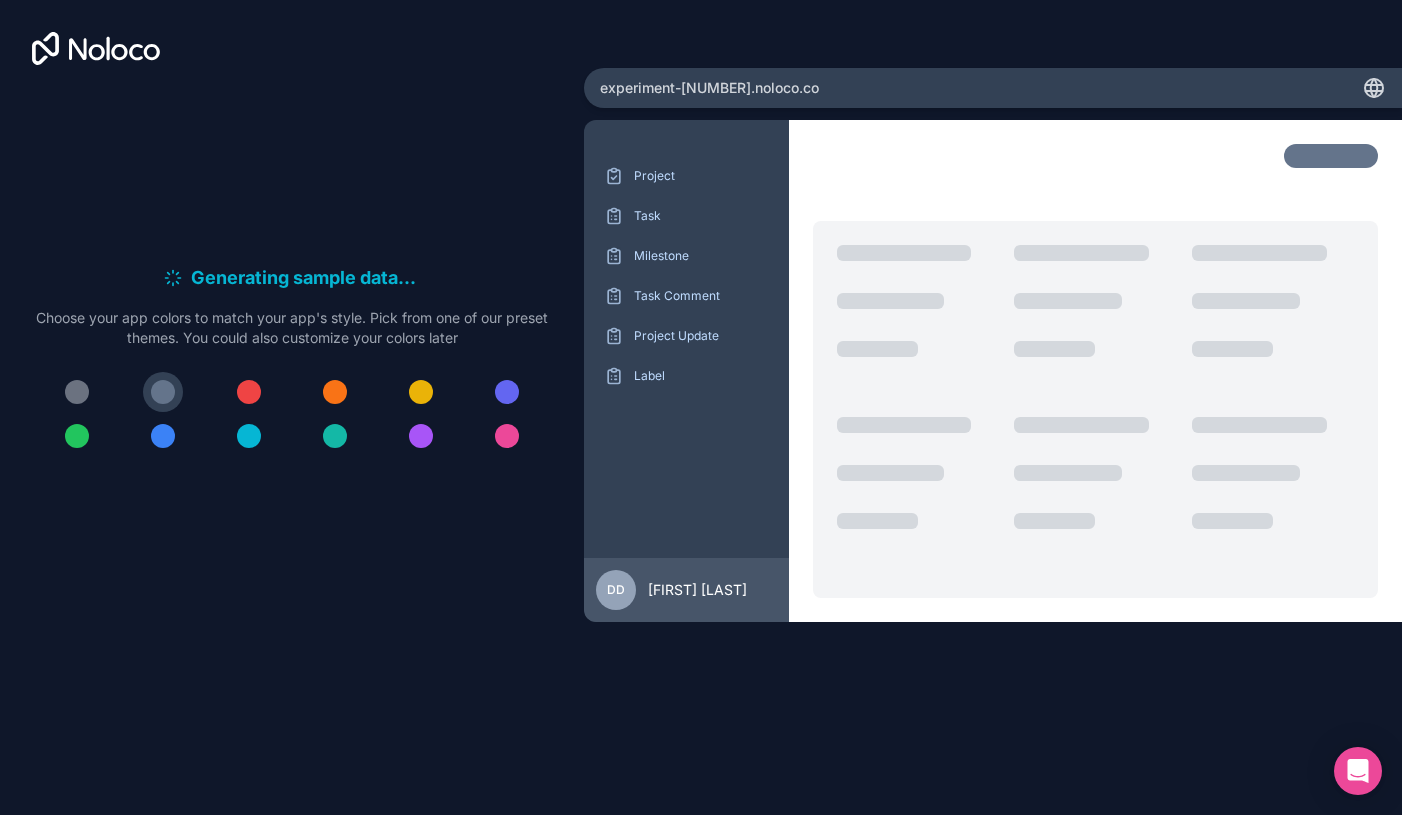 click on "Generating sample data . . ." at bounding box center [306, 278] 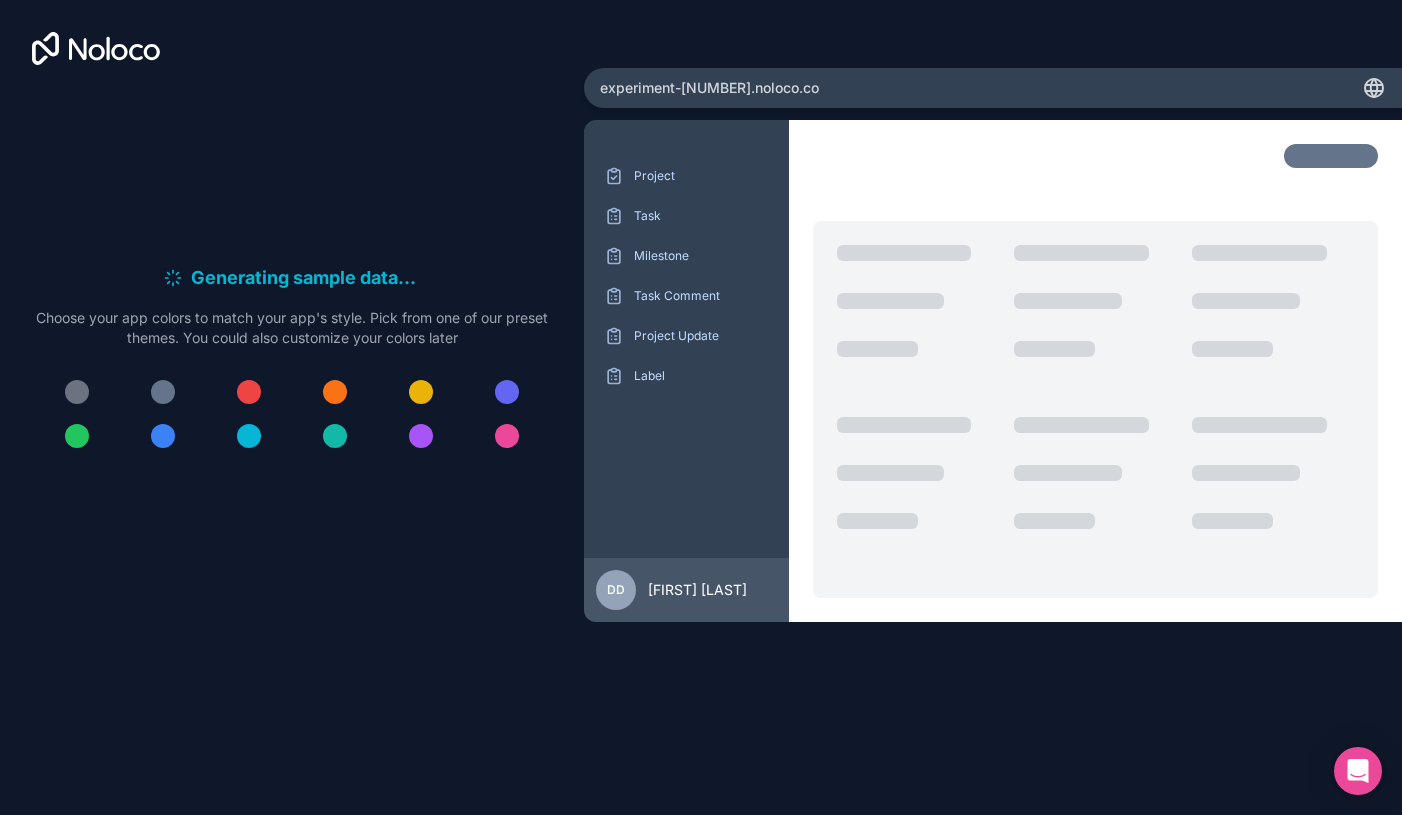 click at bounding box center [163, 392] 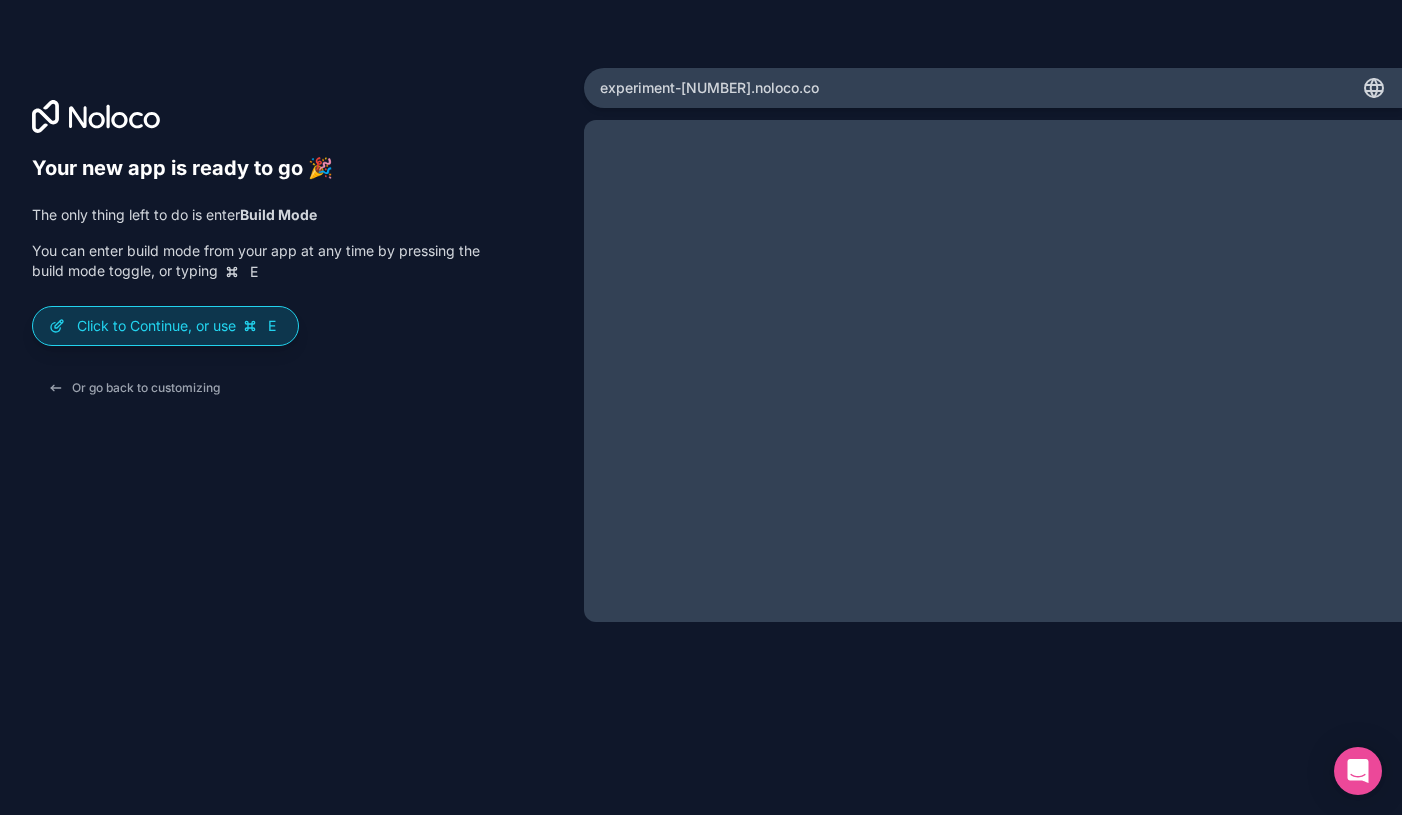 click 